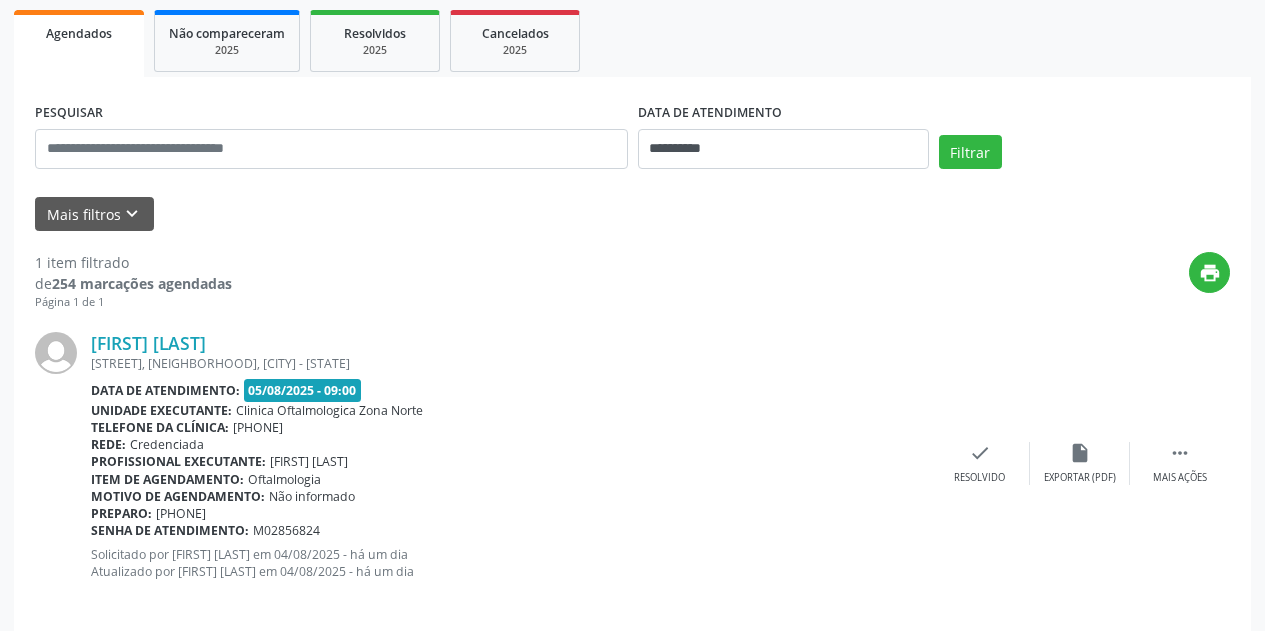 scroll, scrollTop: 300, scrollLeft: 0, axis: vertical 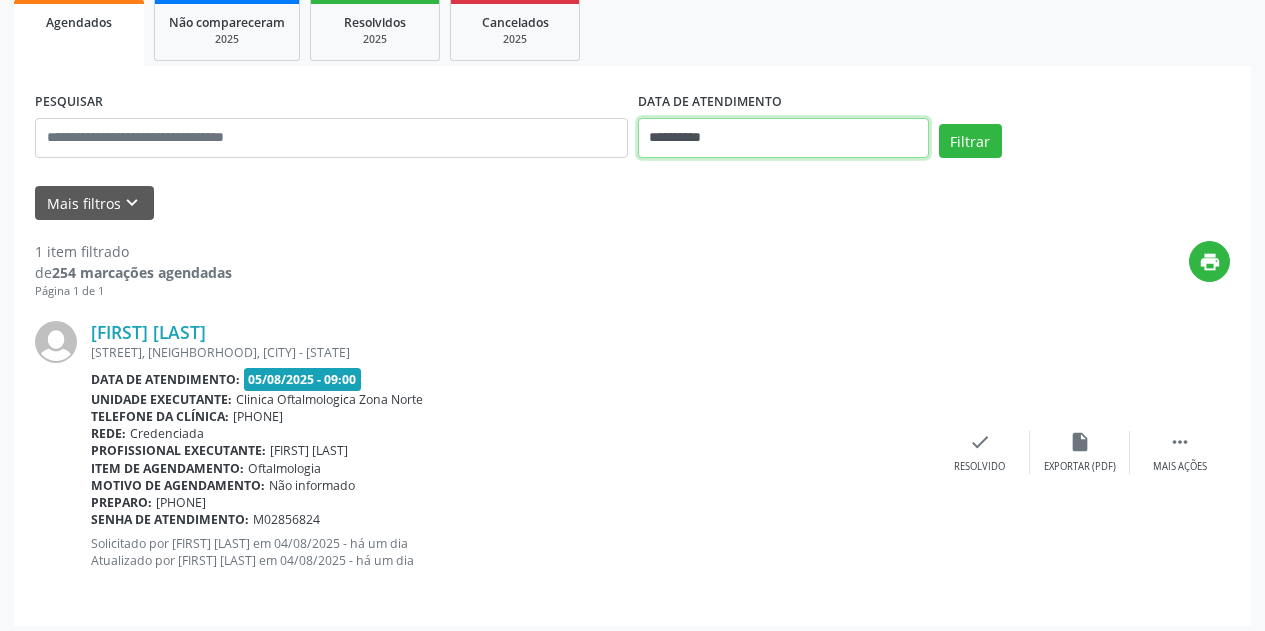 click on "**********" at bounding box center [783, 138] 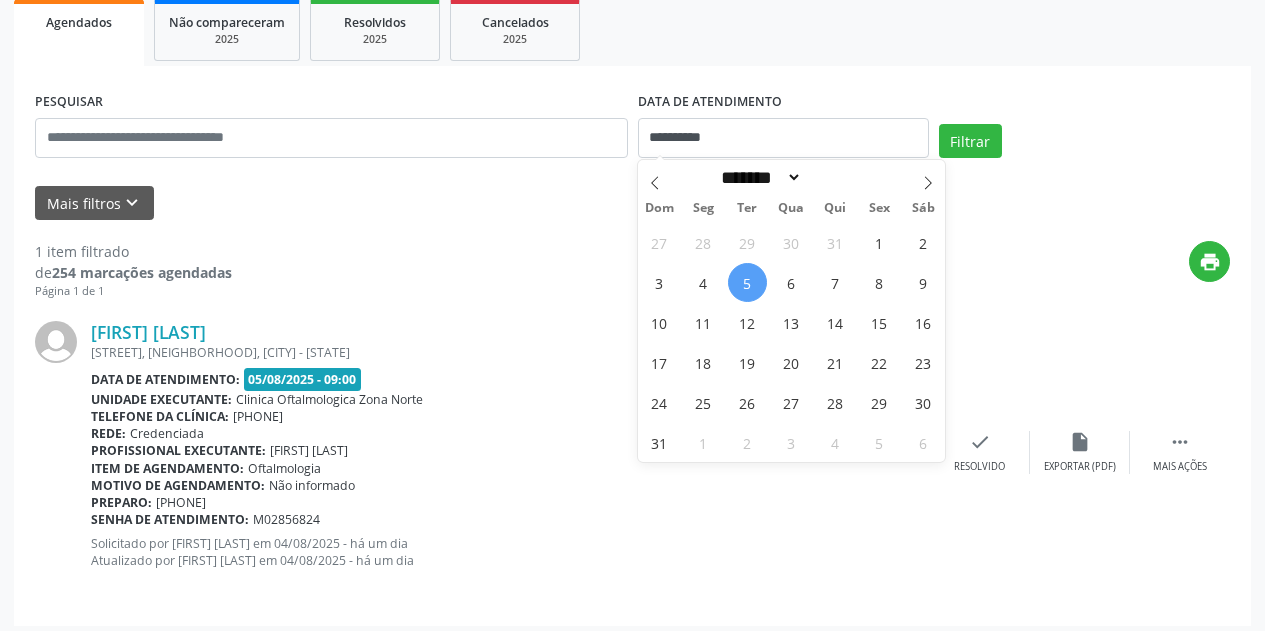 click on "5" at bounding box center (747, 282) 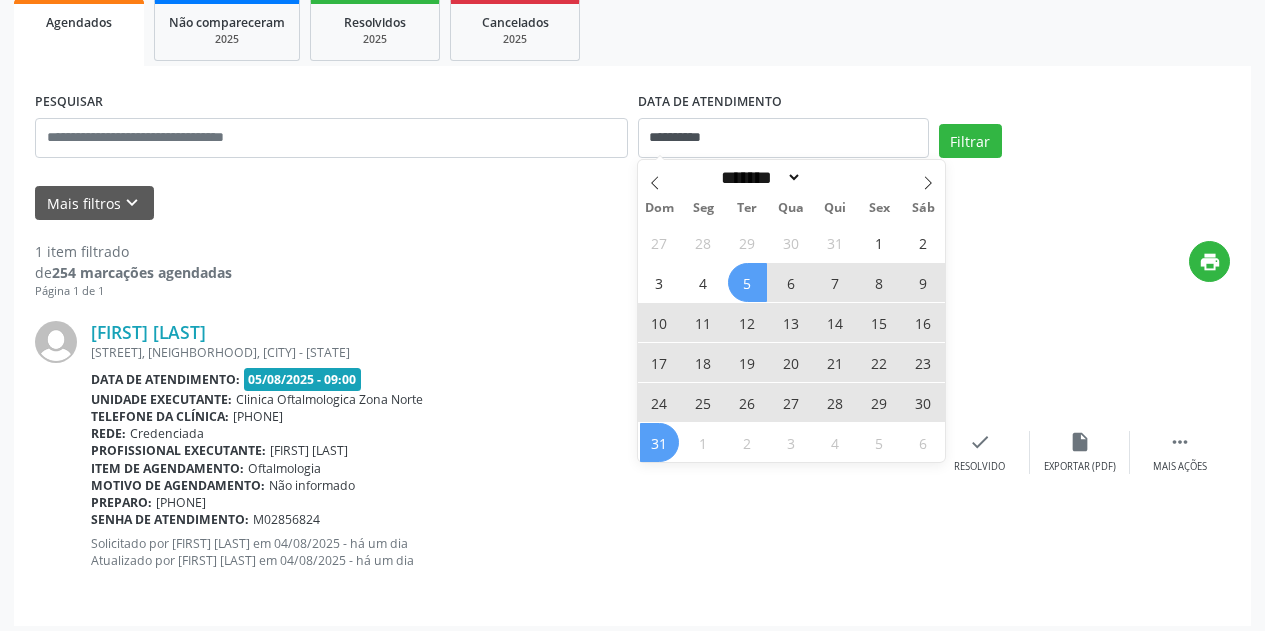 click on "31" at bounding box center [659, 442] 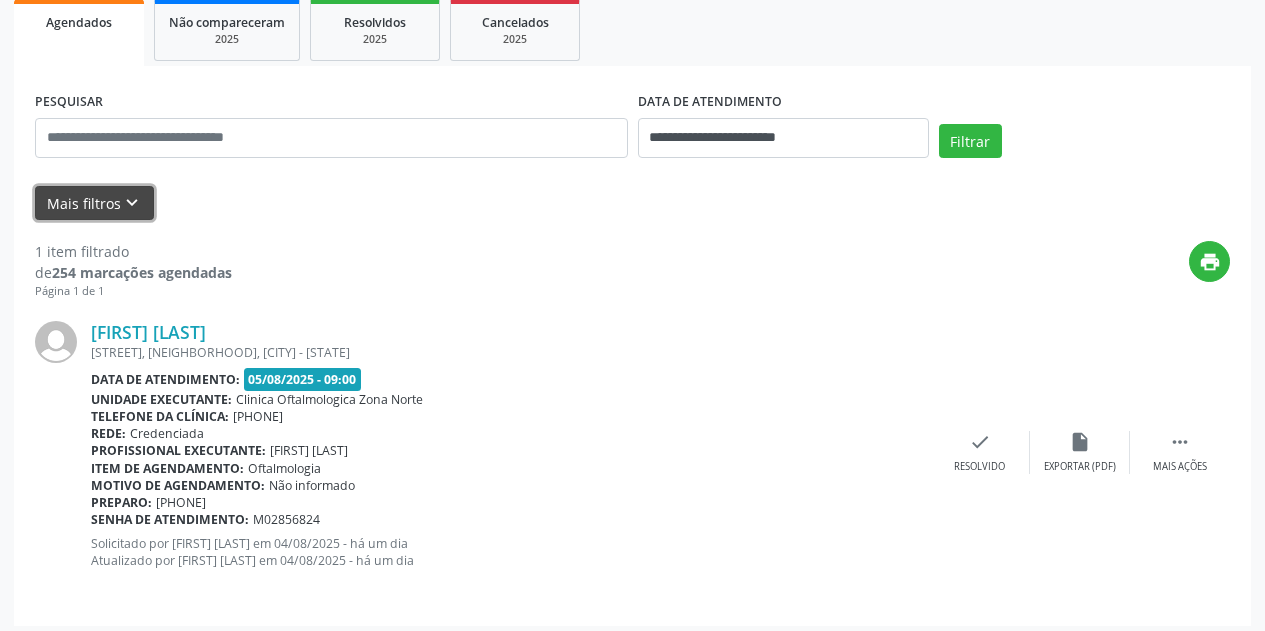 click on "Mais filtros
keyboard_arrow_down" at bounding box center [94, 203] 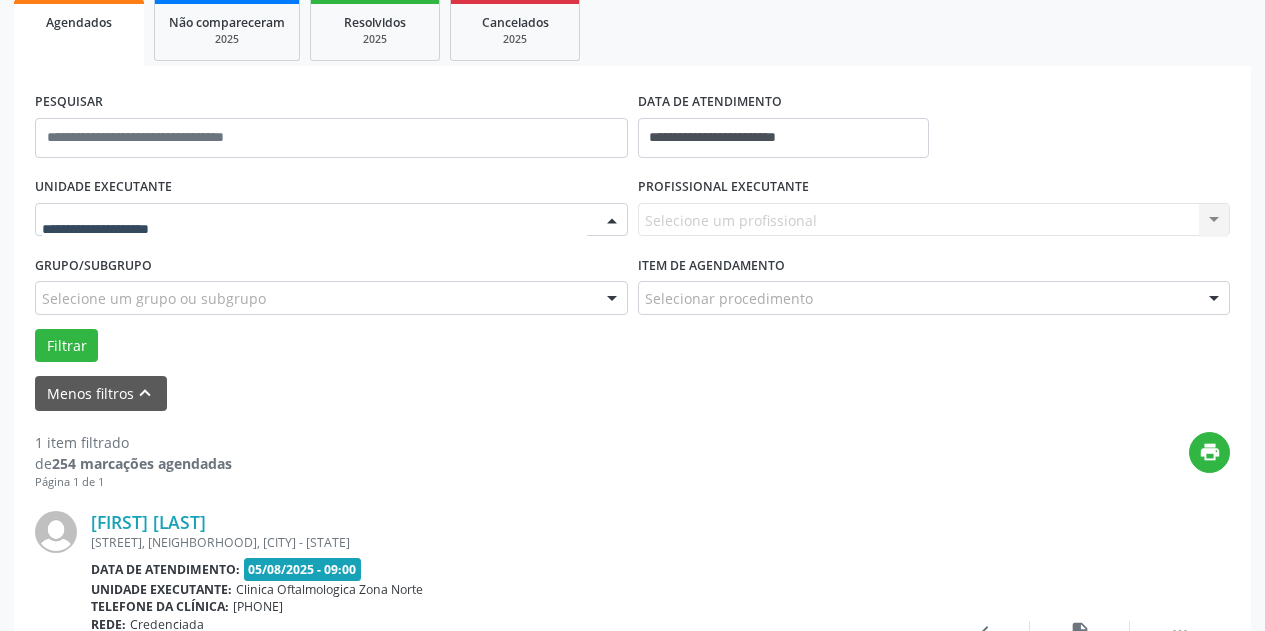 click at bounding box center (331, 220) 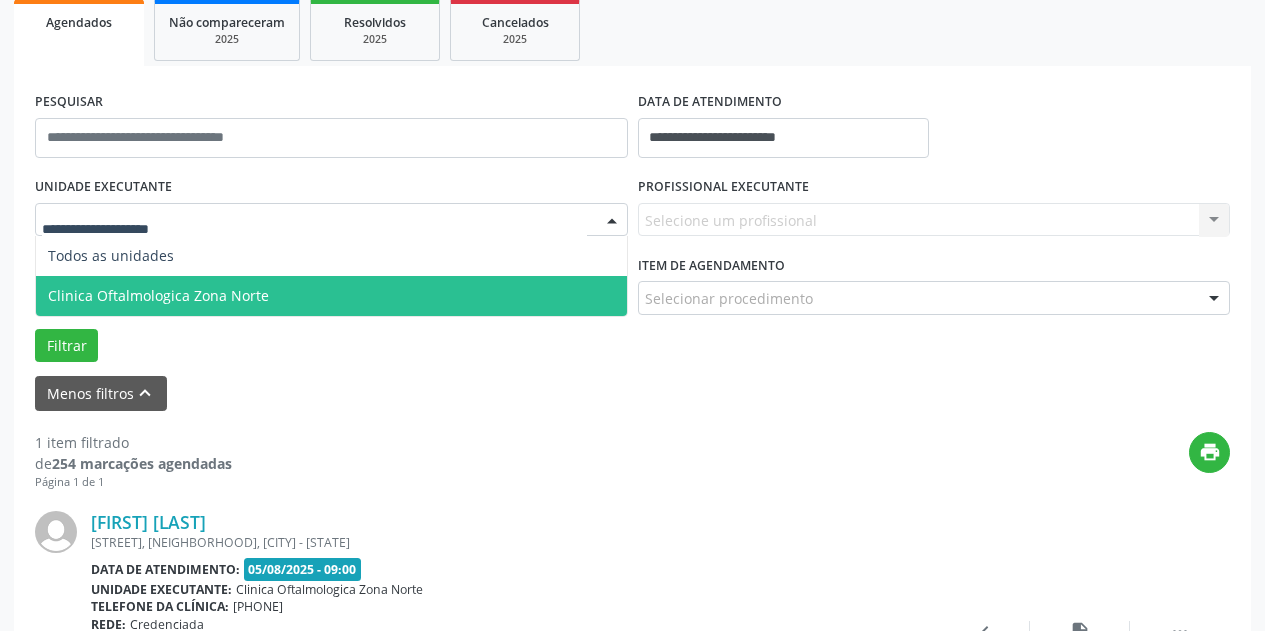 click on "Clinica Oftalmologica Zona Norte" at bounding box center [331, 296] 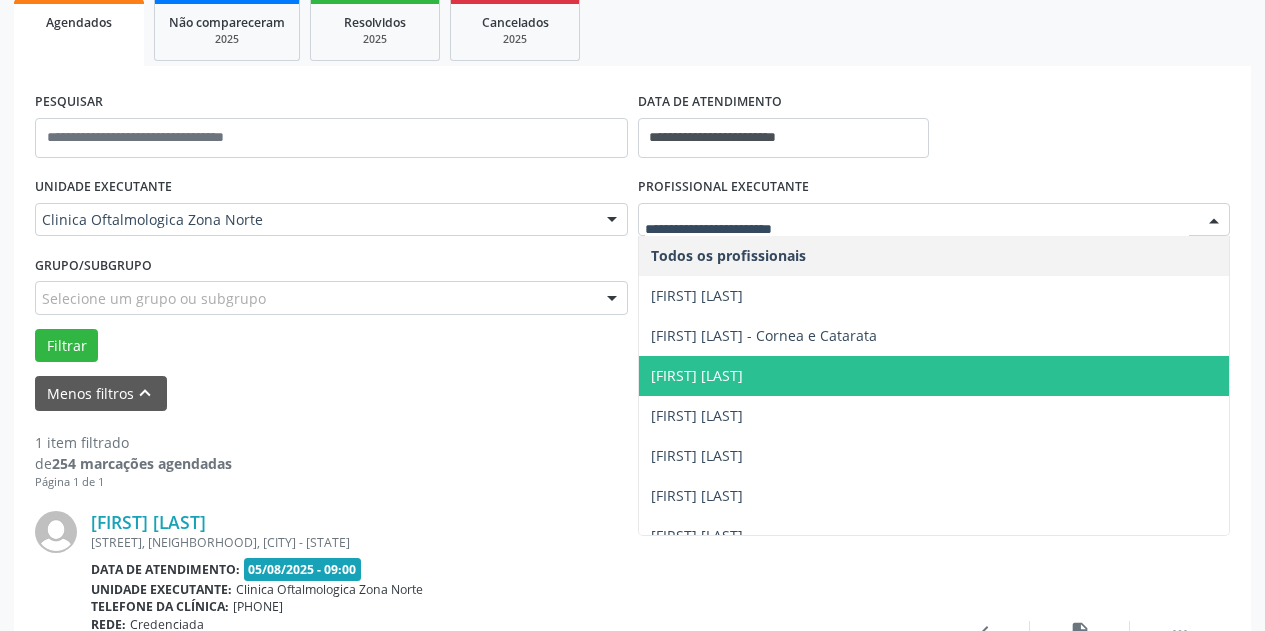 click on "[FIRST] [LAST]" at bounding box center (697, 375) 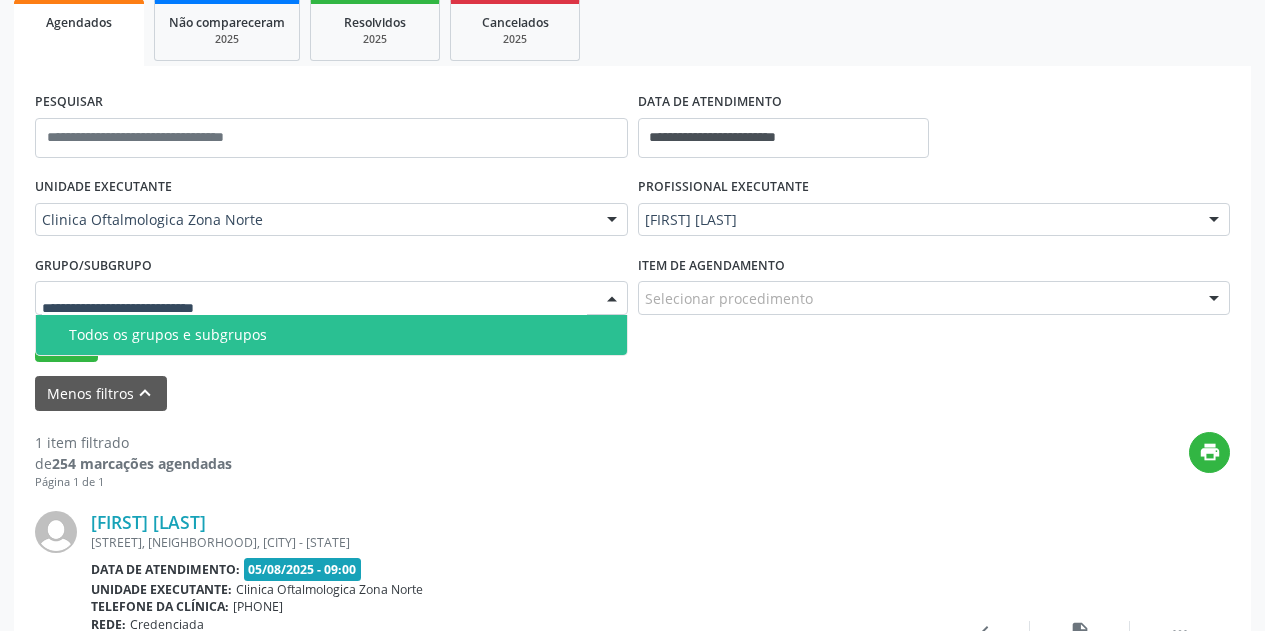click on "Todos os grupos e subgrupos" at bounding box center (342, 335) 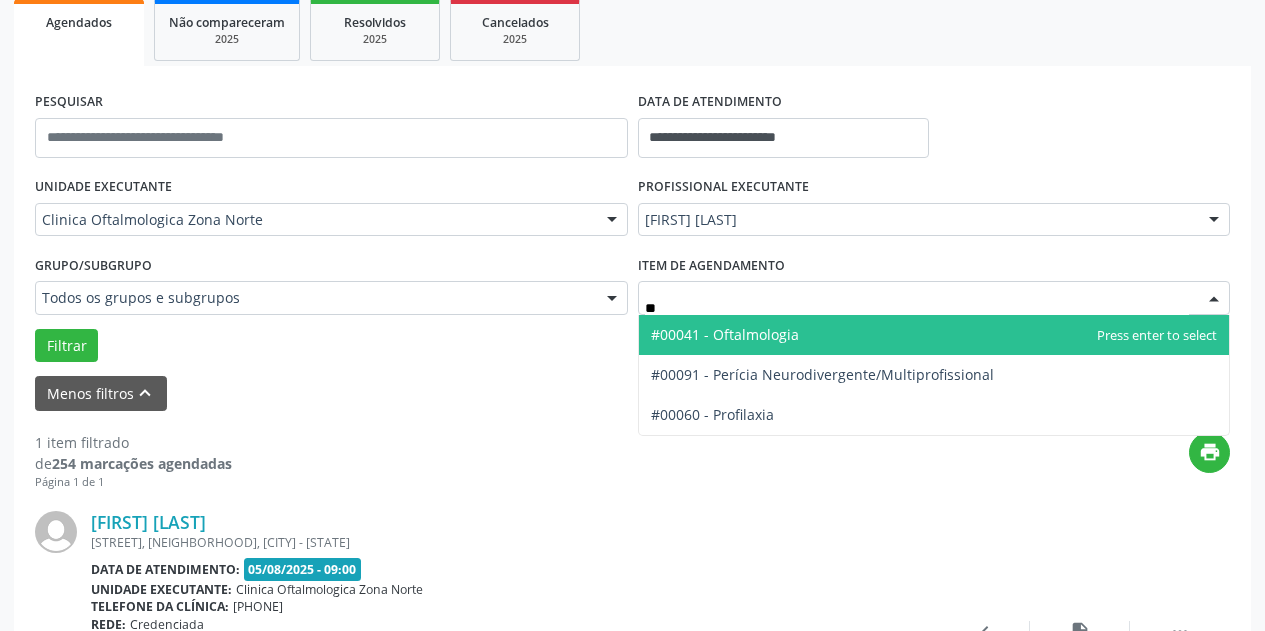 type on "***" 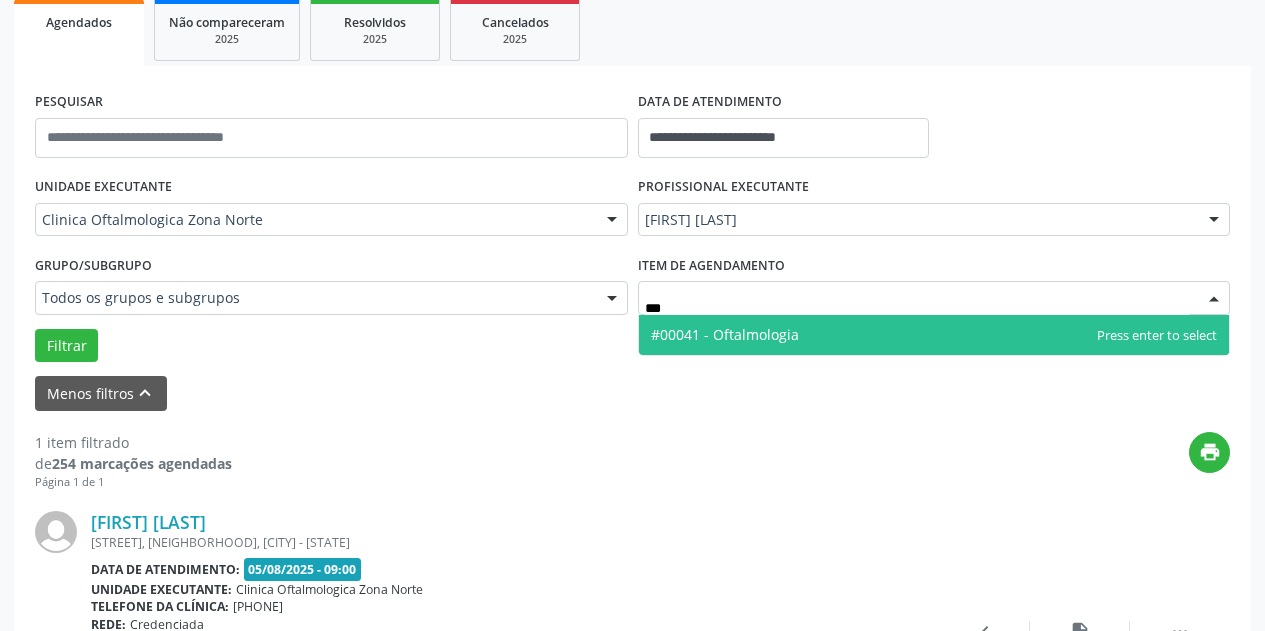 click on "#00041 - Oftalmologia" at bounding box center (934, 335) 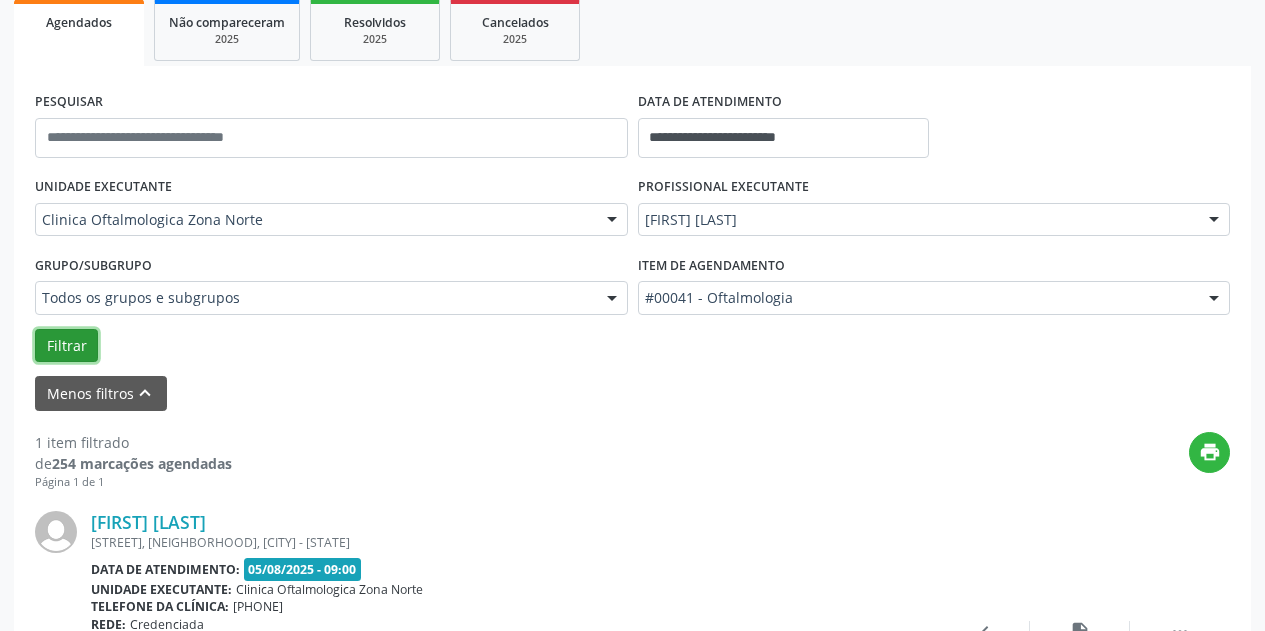 click on "Filtrar" at bounding box center (66, 346) 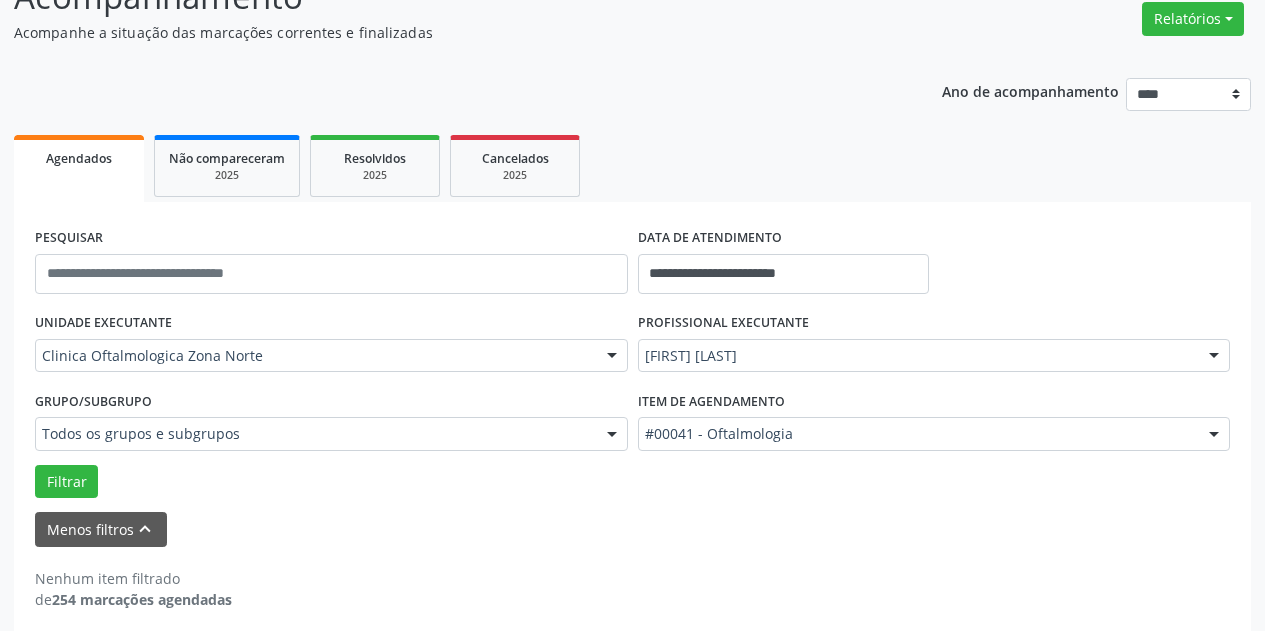scroll, scrollTop: 178, scrollLeft: 0, axis: vertical 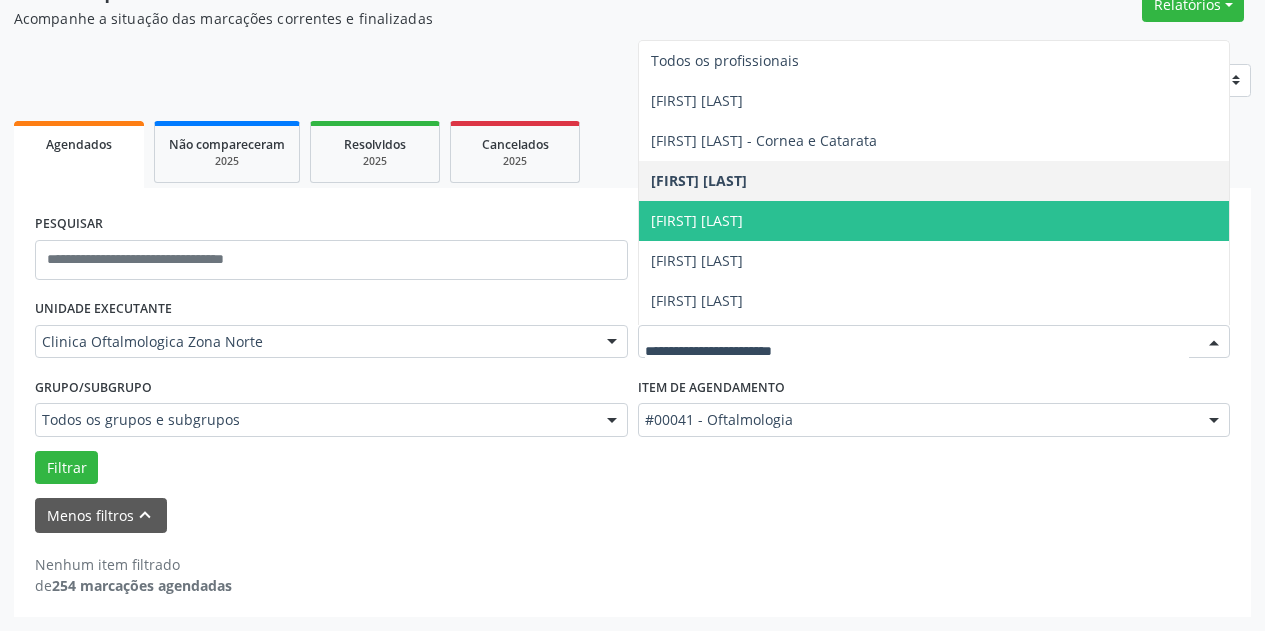 click on "[FIRST] [LAST]" at bounding box center (934, 221) 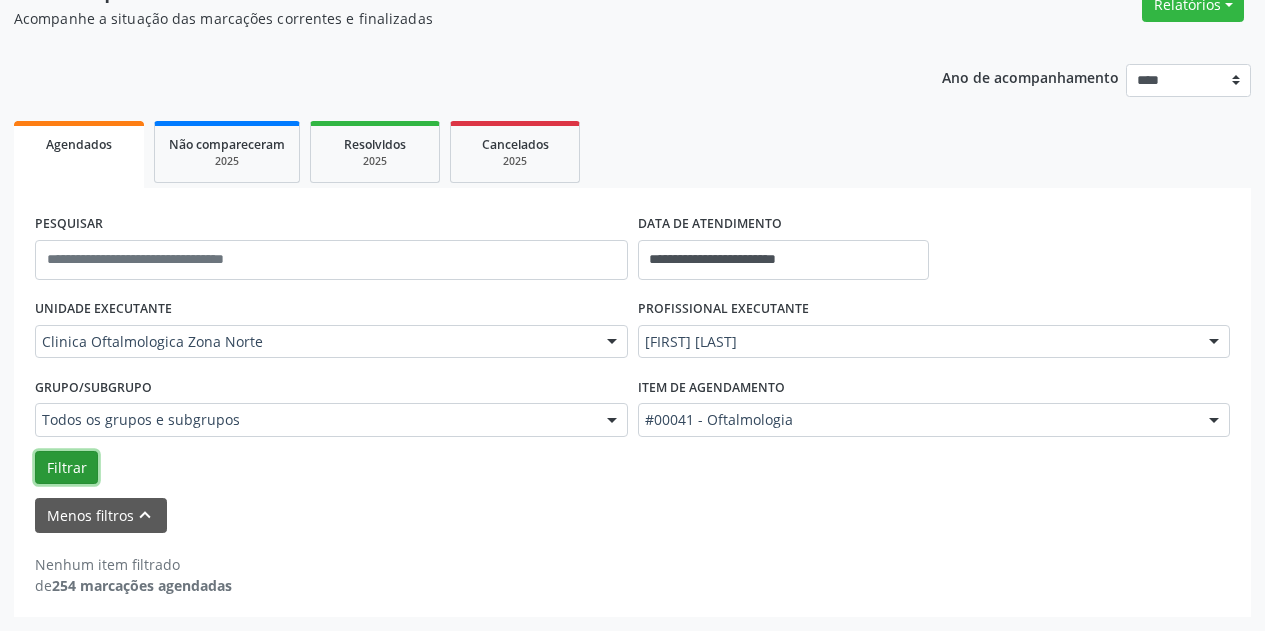 click on "Filtrar" at bounding box center [66, 468] 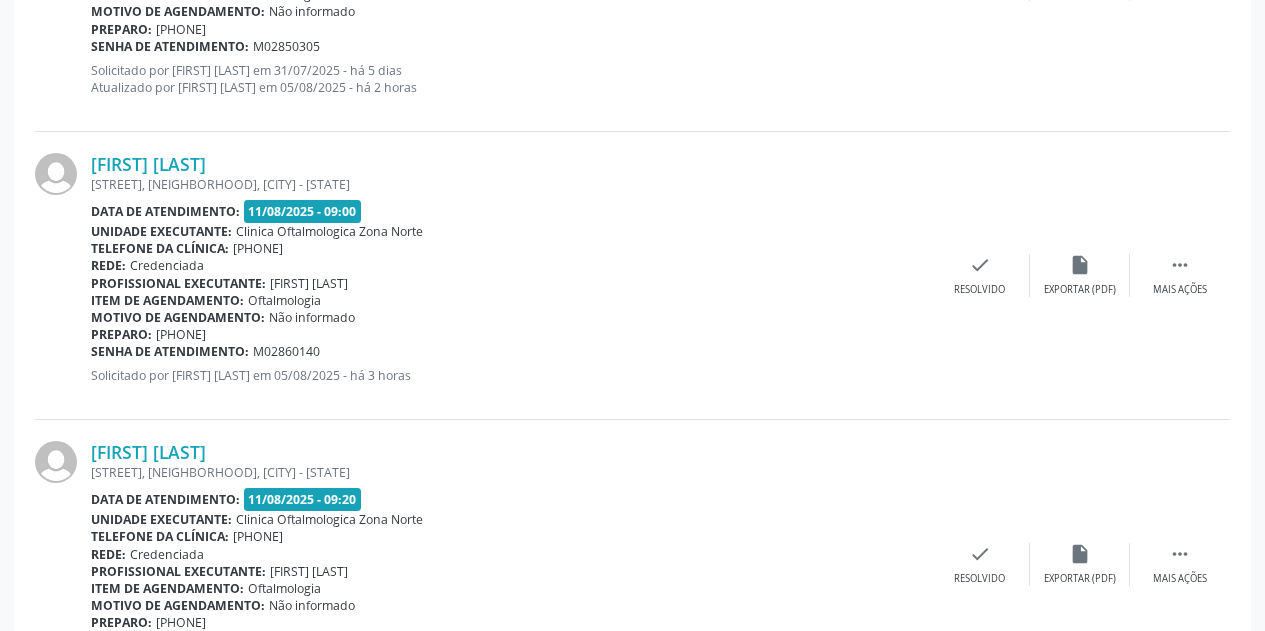 scroll, scrollTop: 1369, scrollLeft: 0, axis: vertical 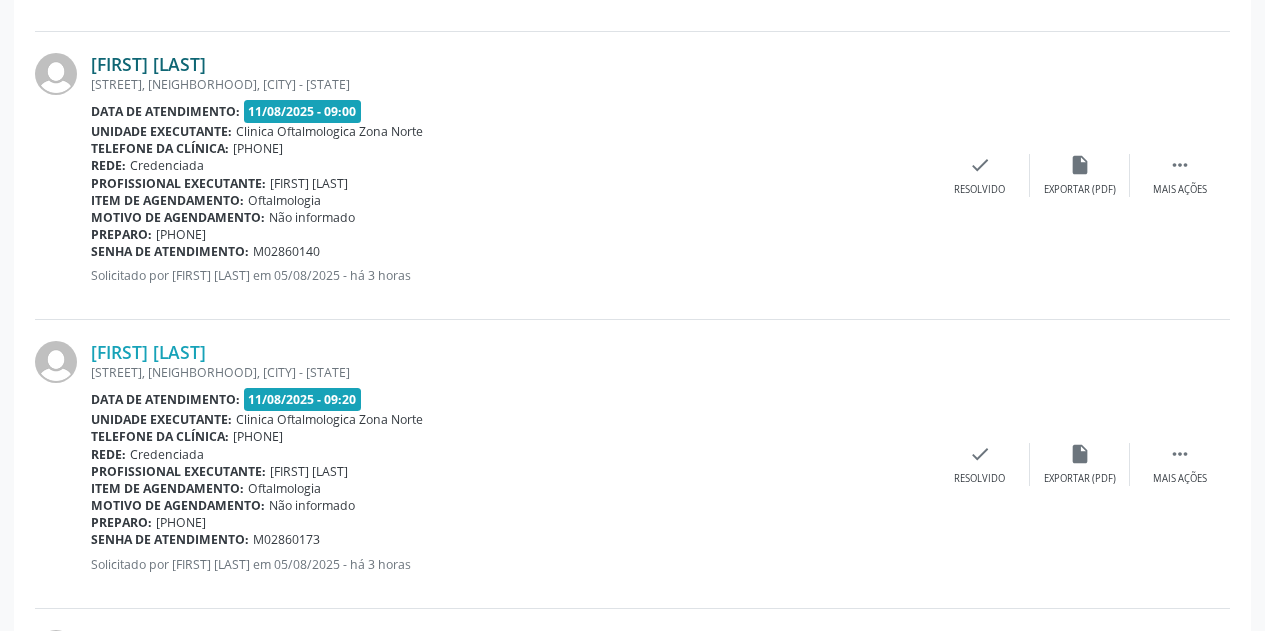click on "[FIRST] [LAST]" at bounding box center (148, 64) 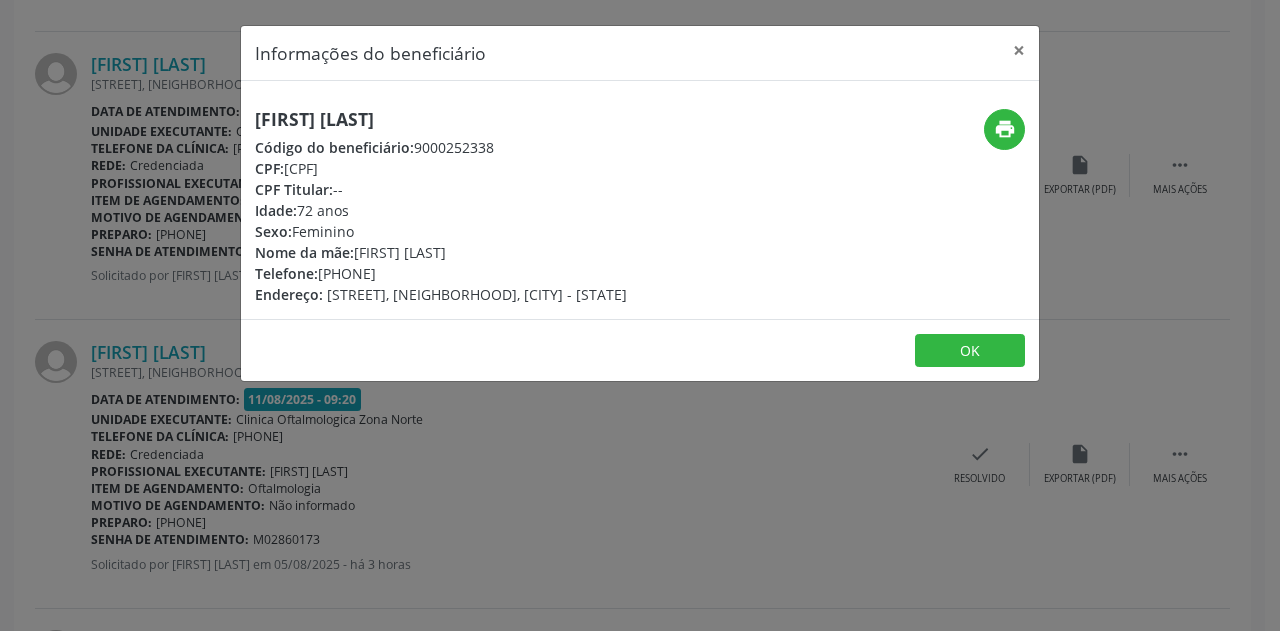 drag, startPoint x: 632, startPoint y: 116, endPoint x: 226, endPoint y: 119, distance: 406.01108 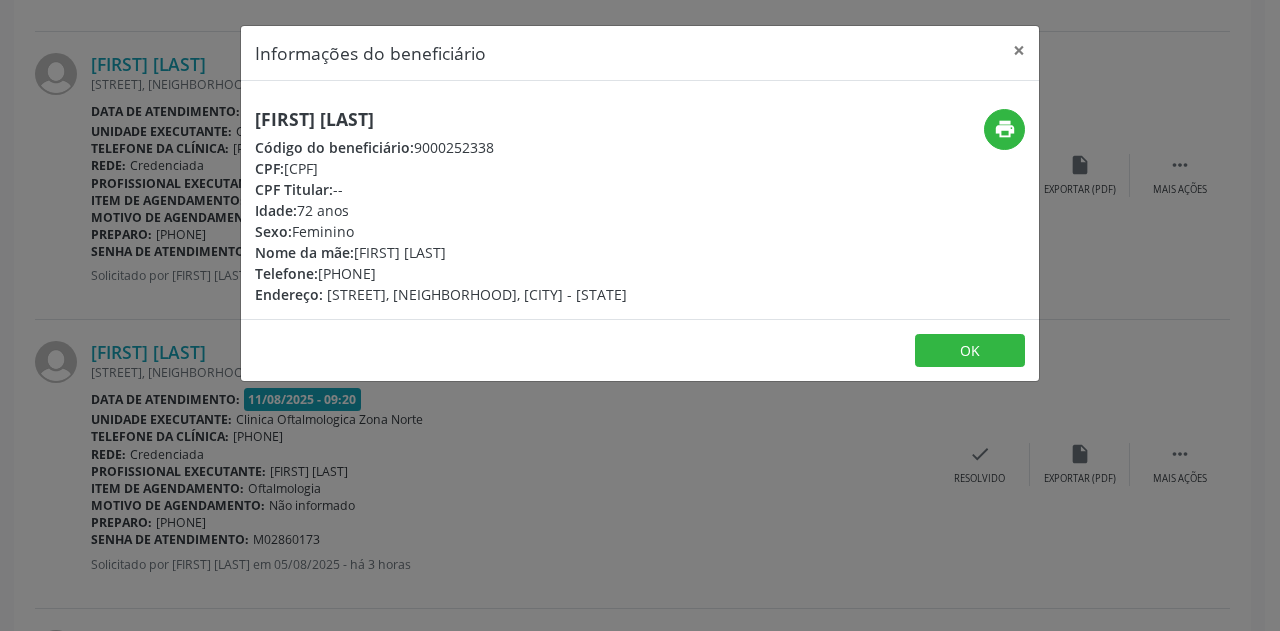 drag, startPoint x: 403, startPoint y: 168, endPoint x: 286, endPoint y: 169, distance: 117.00427 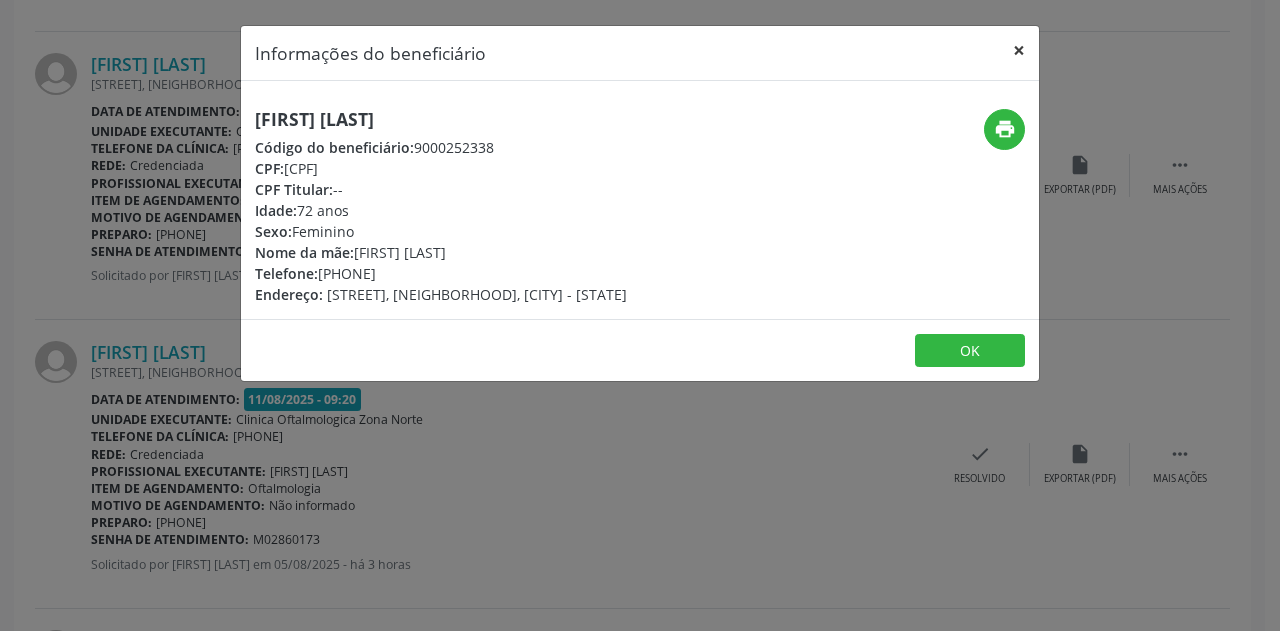click on "×" at bounding box center (1019, 50) 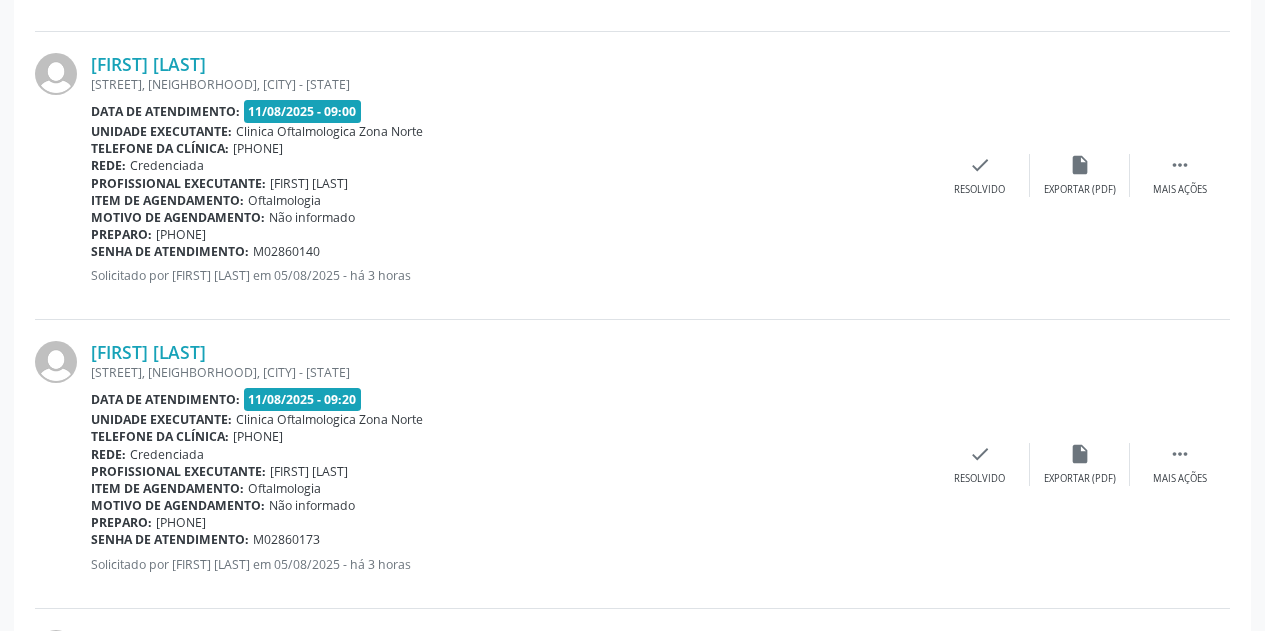 drag, startPoint x: 273, startPoint y: 265, endPoint x: 93, endPoint y: 249, distance: 180.70972 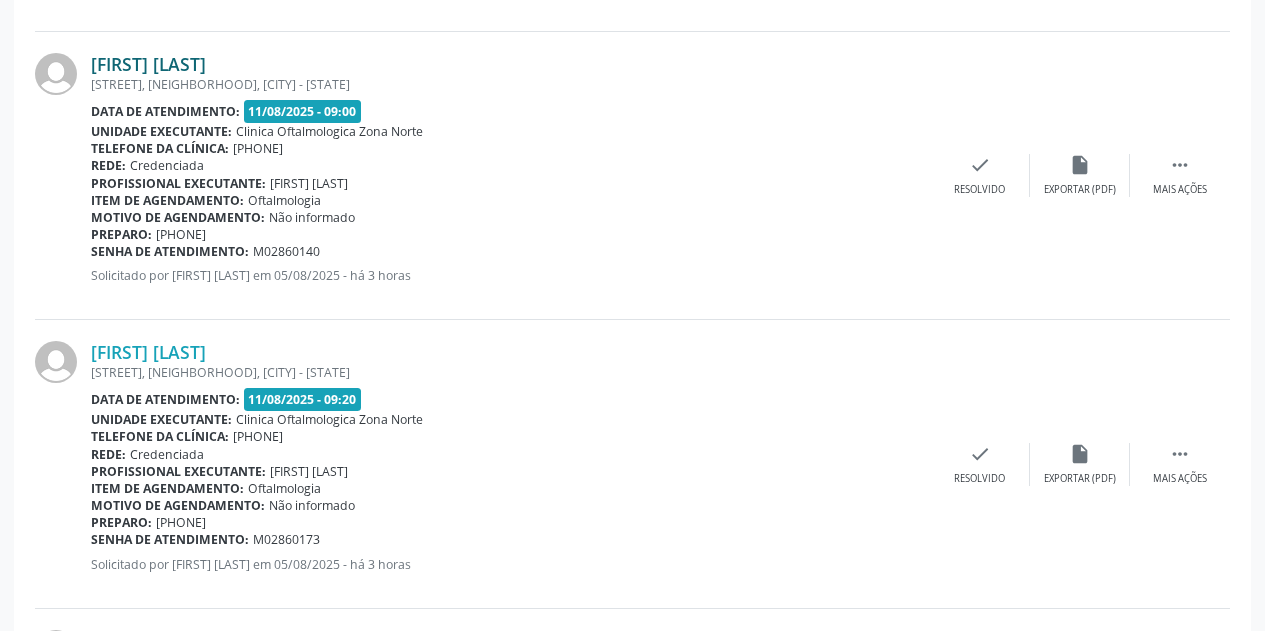 click on "[FIRST] [LAST]" at bounding box center [148, 64] 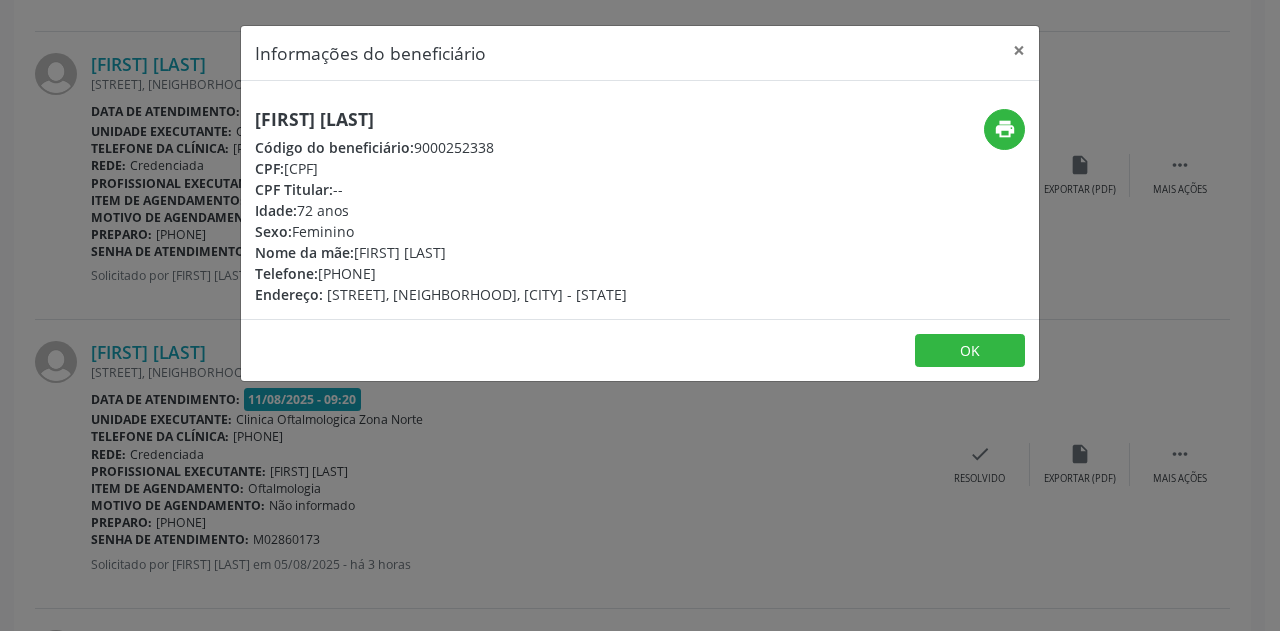 drag, startPoint x: 434, startPoint y: 271, endPoint x: 350, endPoint y: 272, distance: 84.00595 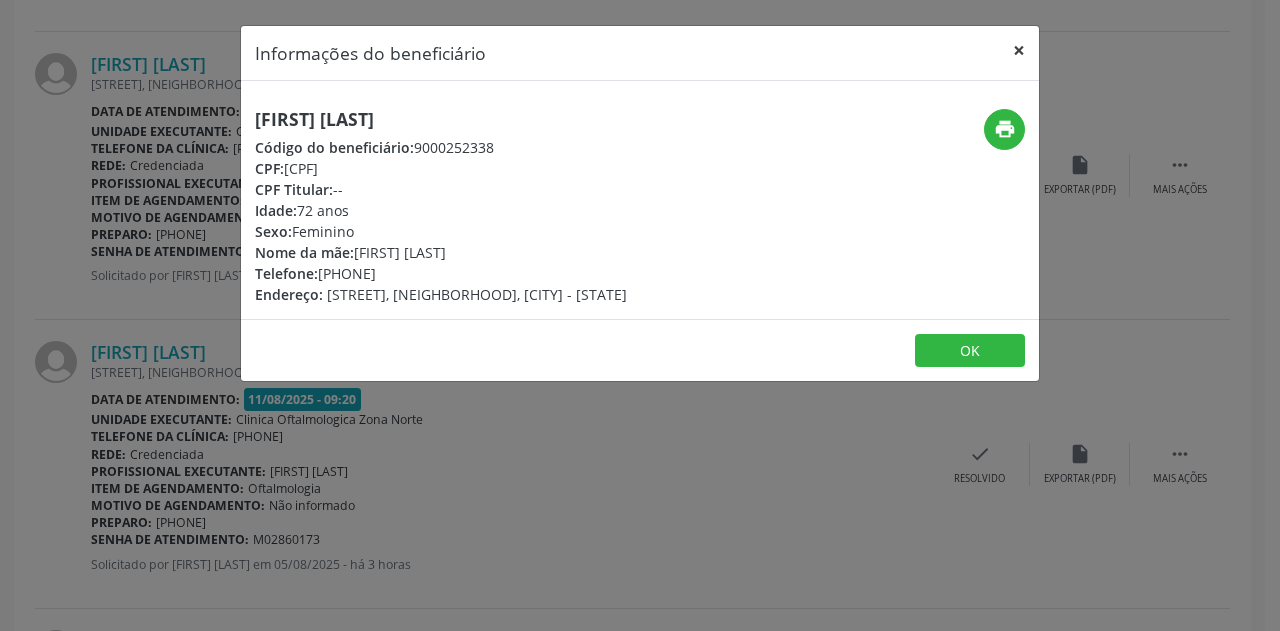 click on "×" at bounding box center [1019, 50] 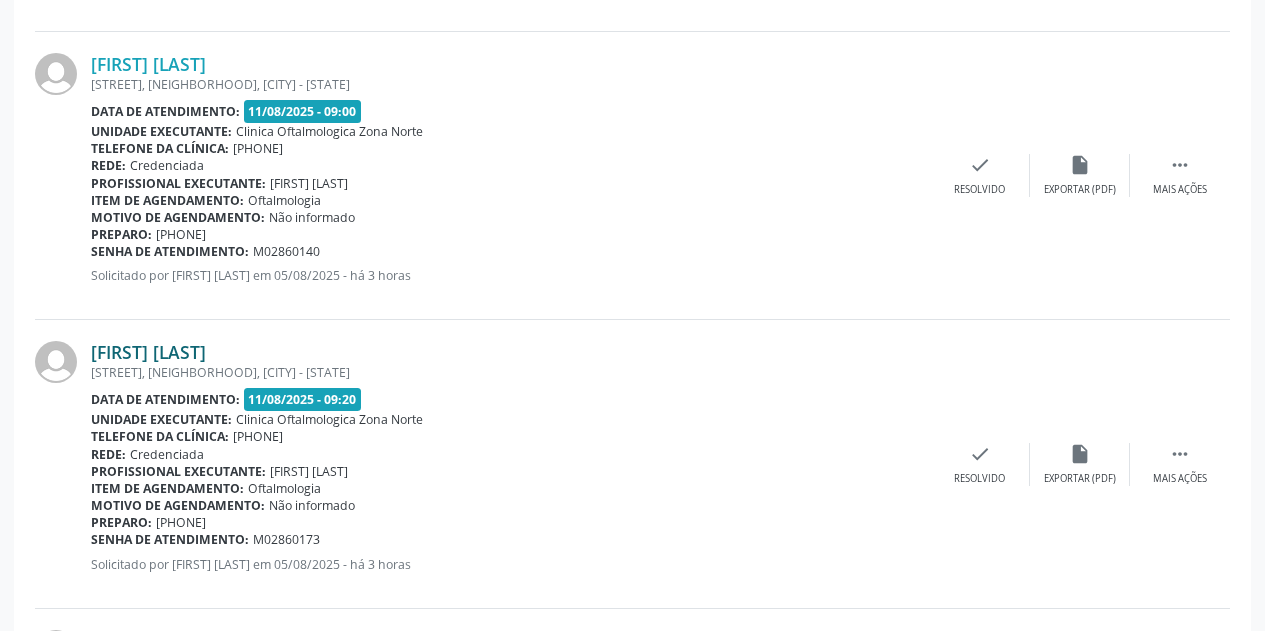 click on "[FIRST] [LAST]" at bounding box center [148, 352] 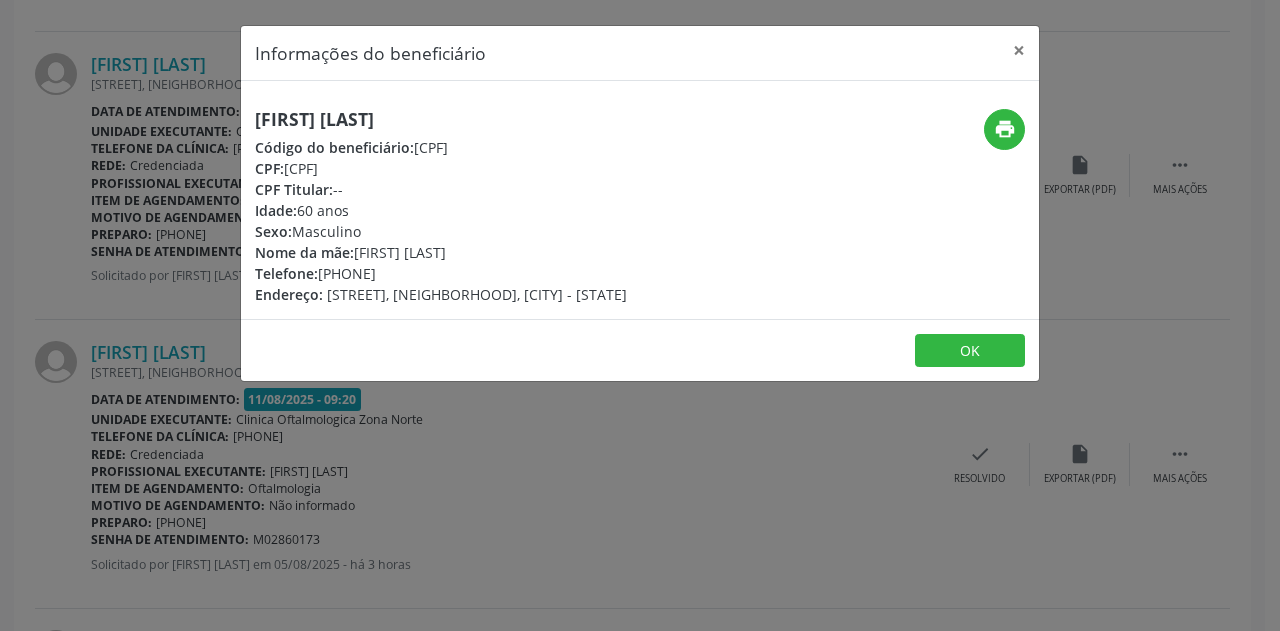 drag, startPoint x: 457, startPoint y: 124, endPoint x: 251, endPoint y: 122, distance: 206.0097 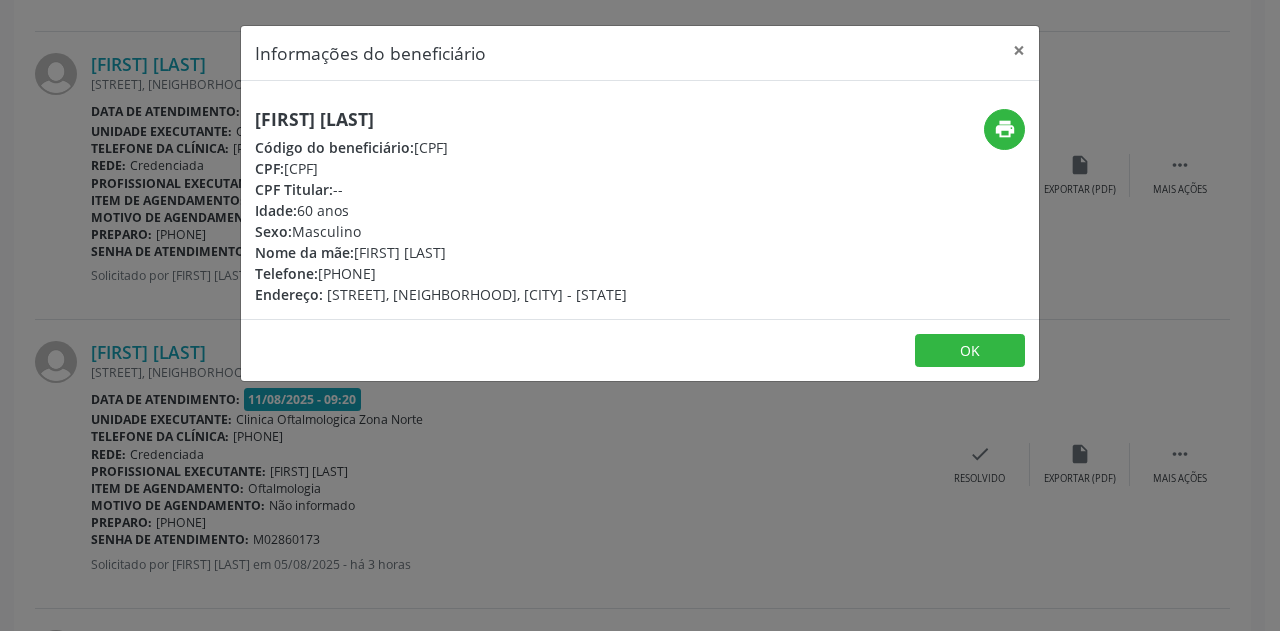 drag, startPoint x: 391, startPoint y: 174, endPoint x: 291, endPoint y: 174, distance: 100 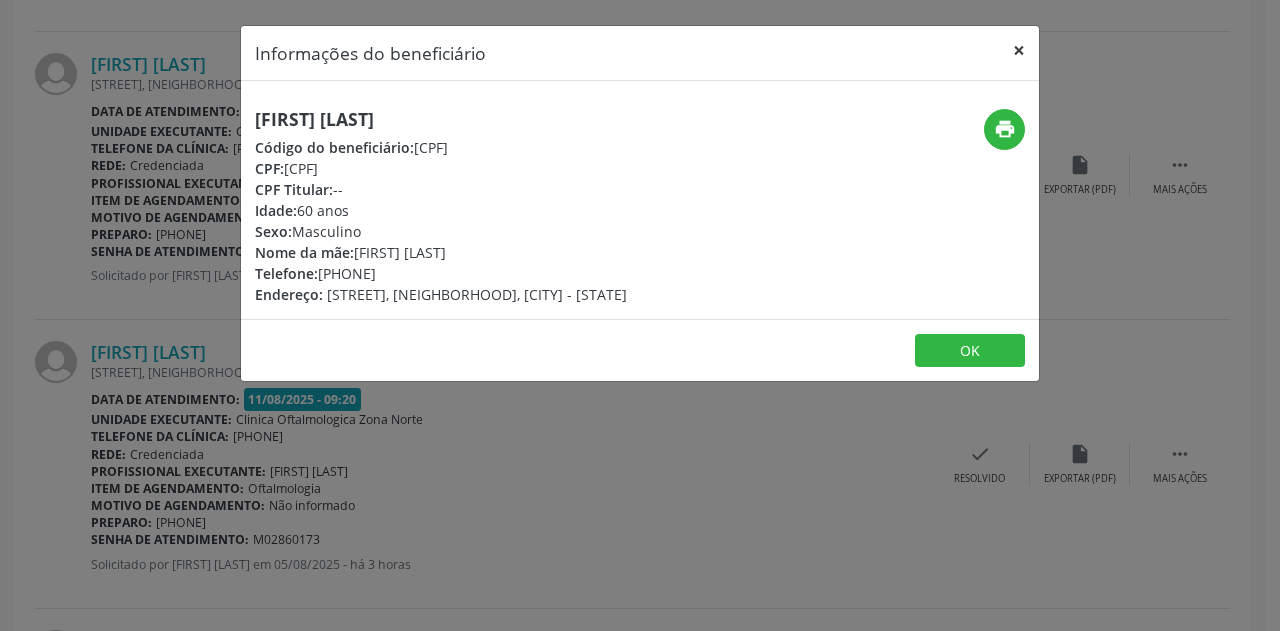 click on "×" at bounding box center [1019, 50] 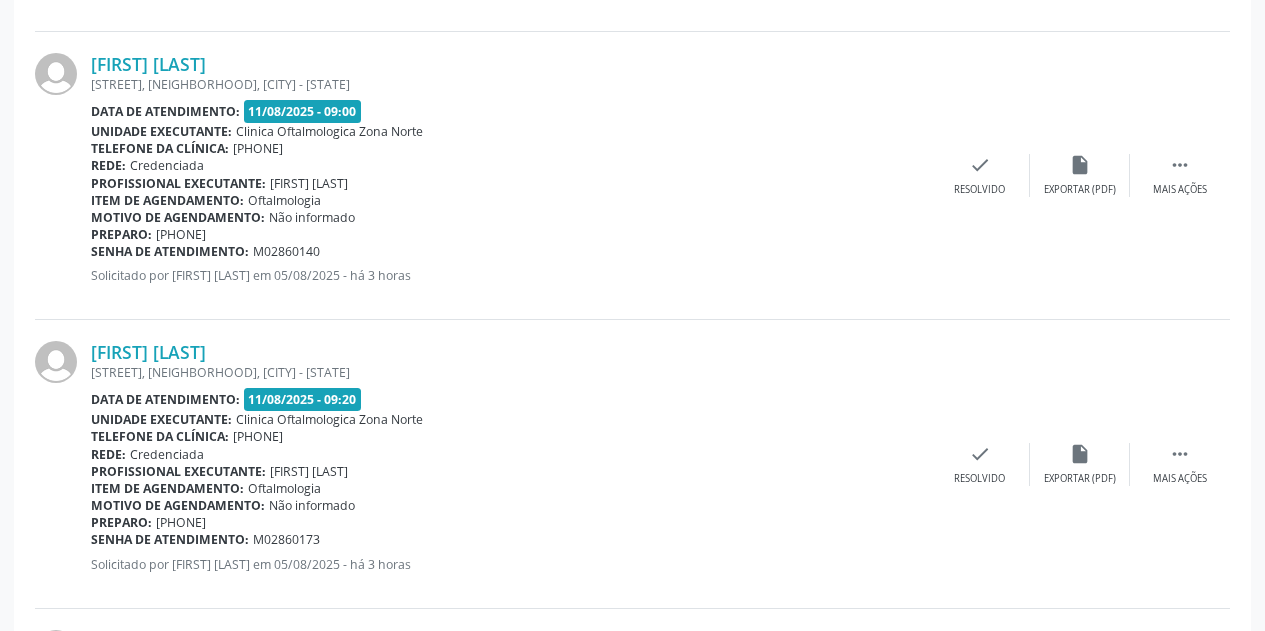 drag, startPoint x: 321, startPoint y: 541, endPoint x: 91, endPoint y: 541, distance: 230 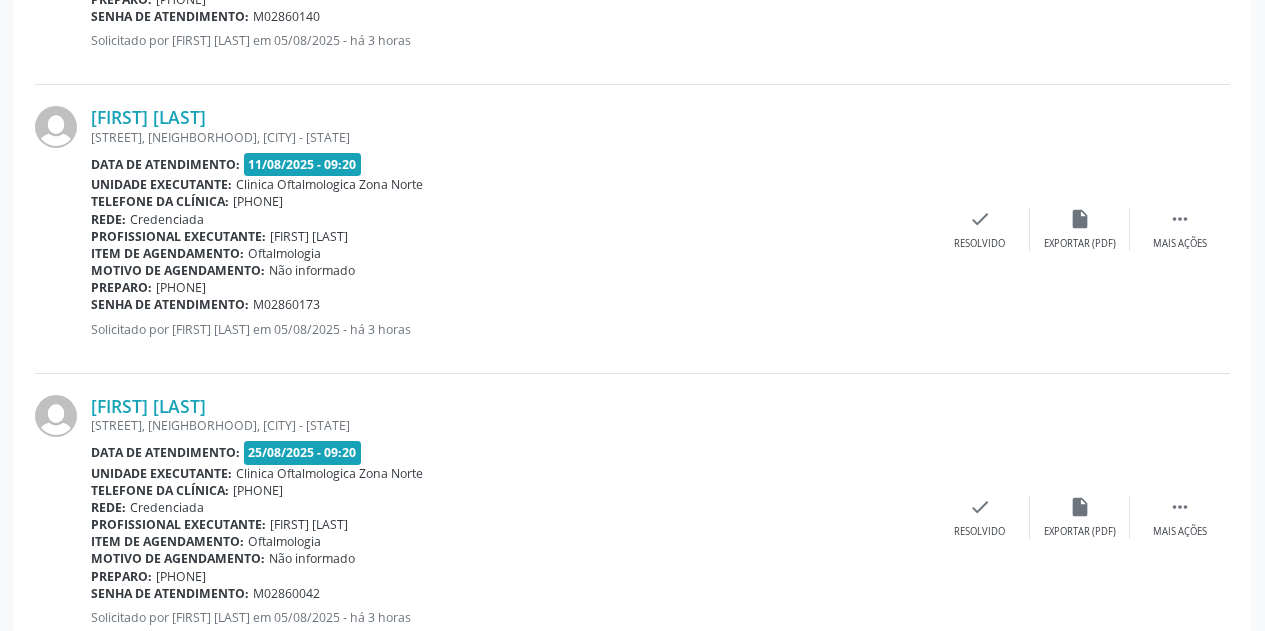 scroll, scrollTop: 1569, scrollLeft: 0, axis: vertical 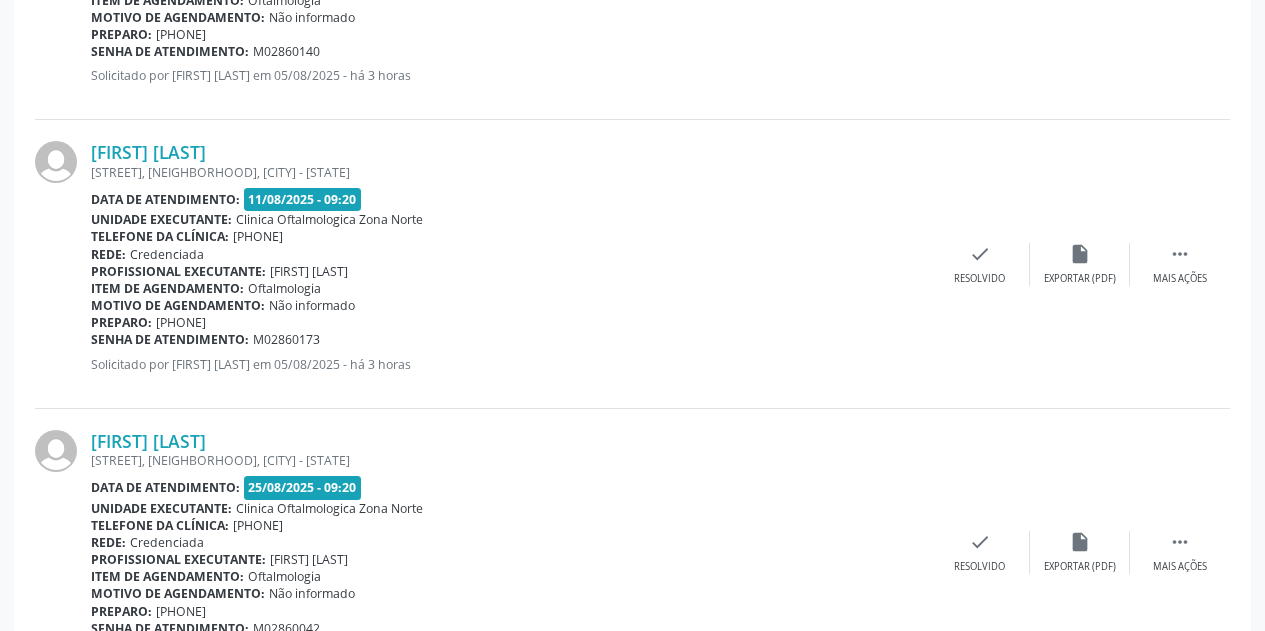 click on "Item de agendamento:
Oftalmologia" at bounding box center [510, 288] 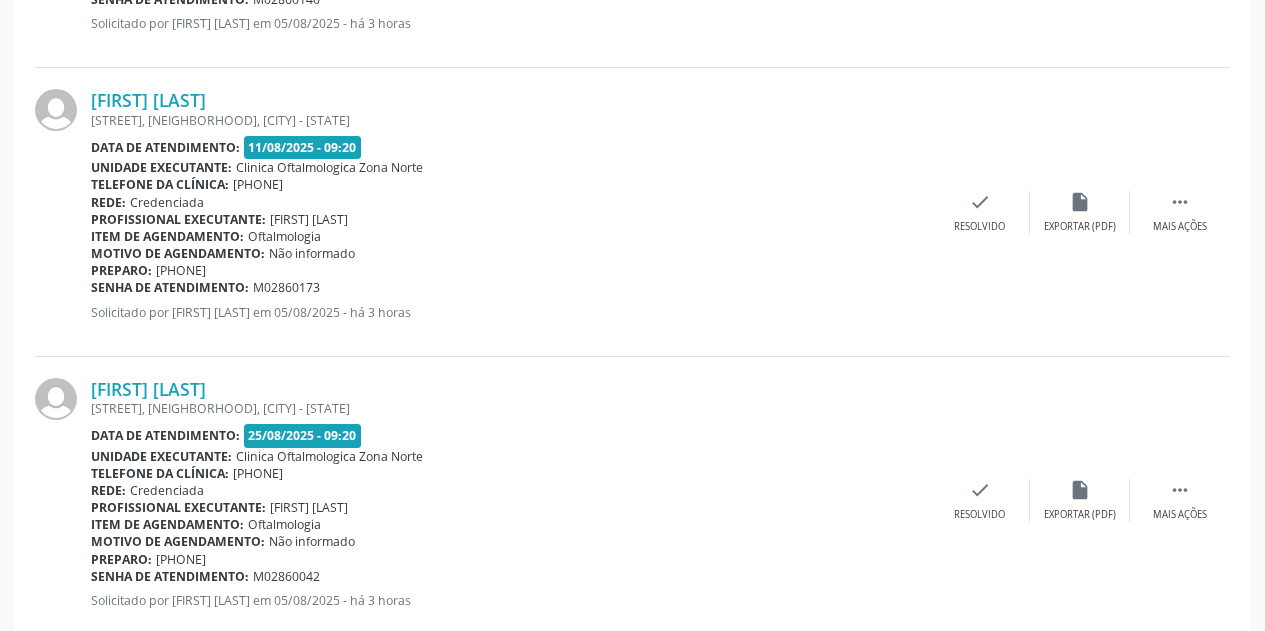 scroll, scrollTop: 1669, scrollLeft: 0, axis: vertical 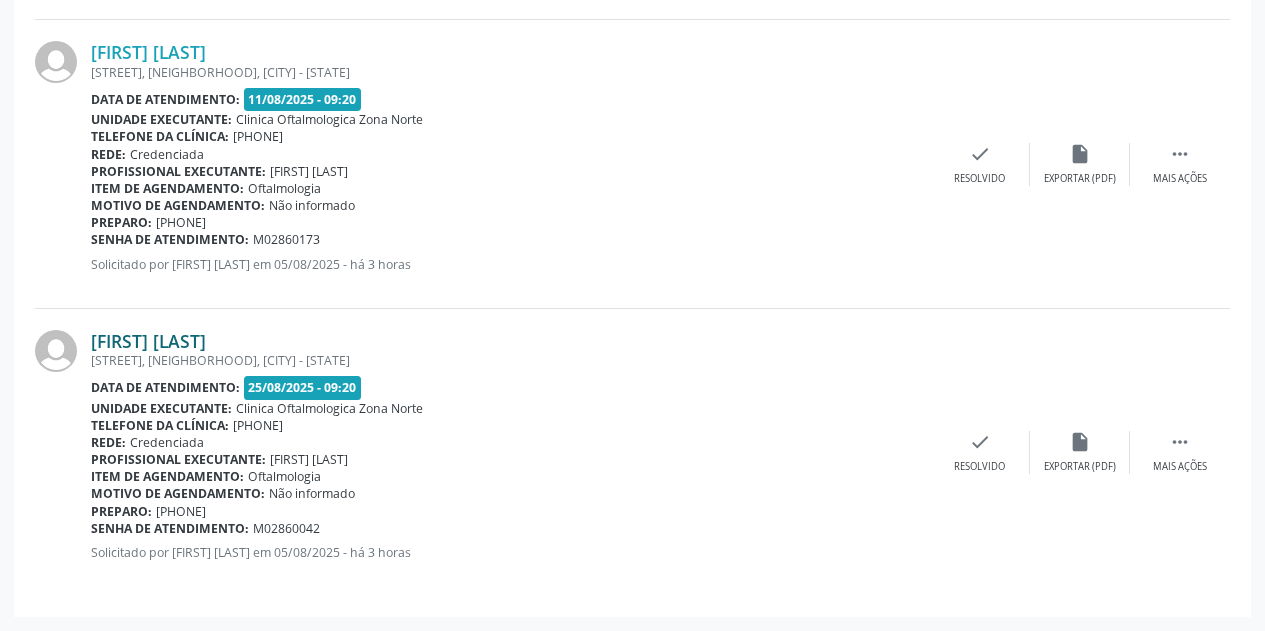 click on "[FIRST] [LAST]" at bounding box center [148, 341] 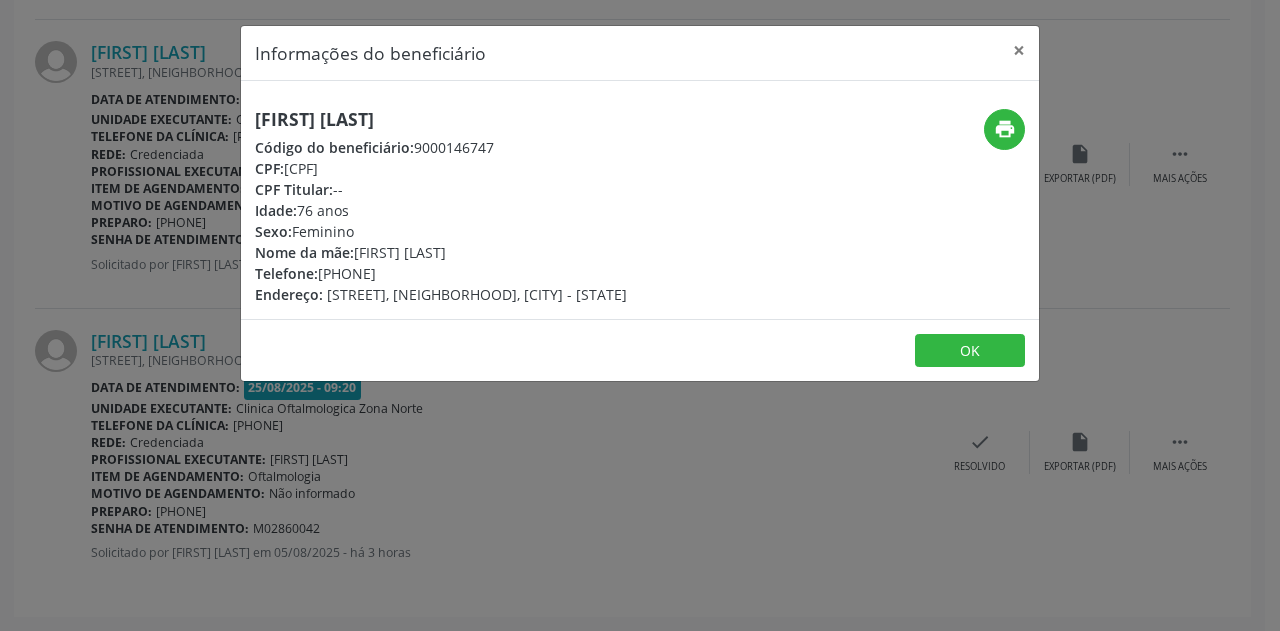 drag, startPoint x: 474, startPoint y: 114, endPoint x: 214, endPoint y: 112, distance: 260.0077 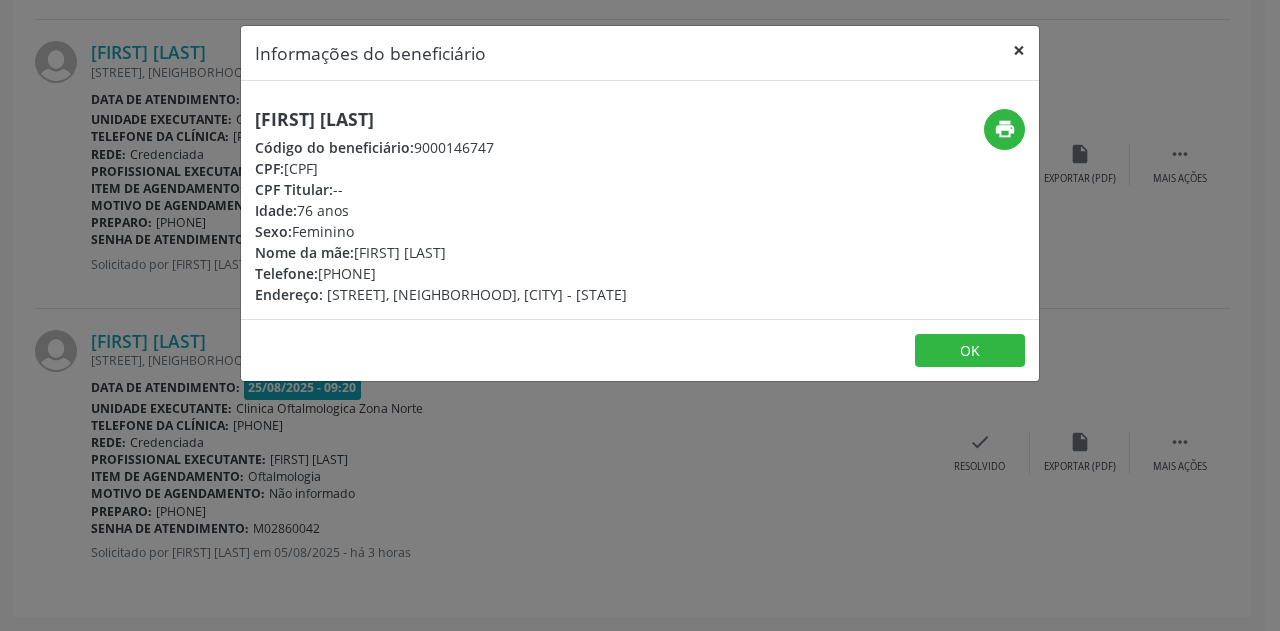 click on "×" at bounding box center (1019, 50) 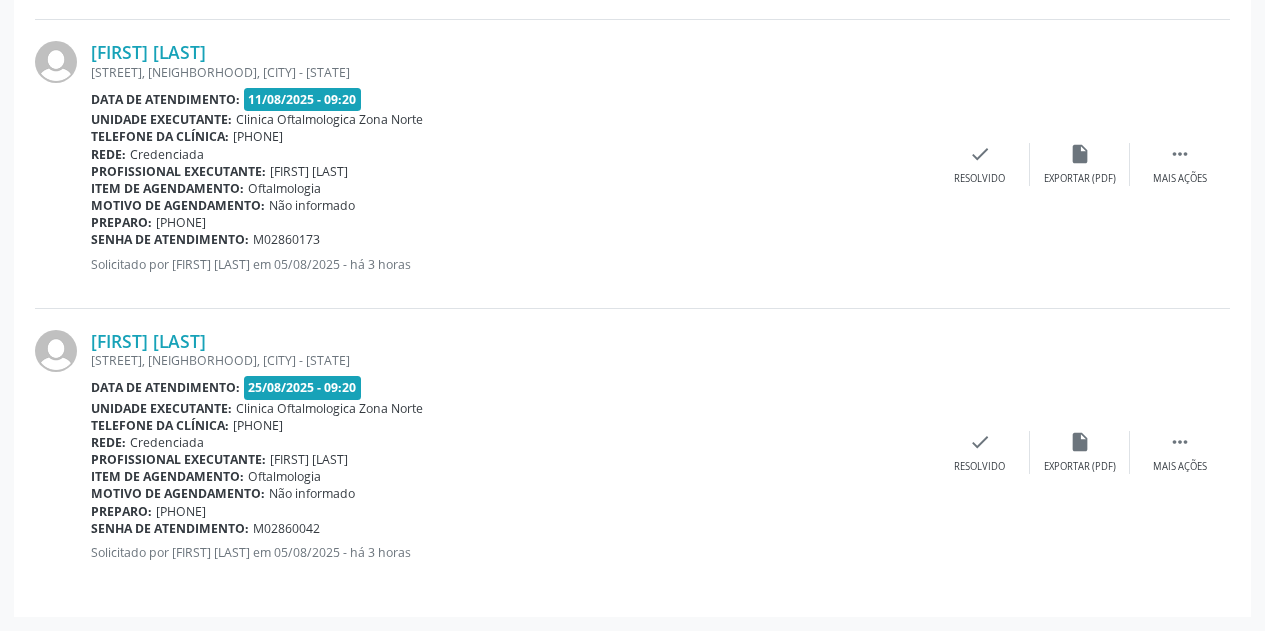 drag, startPoint x: 320, startPoint y: 527, endPoint x: 92, endPoint y: 533, distance: 228.07893 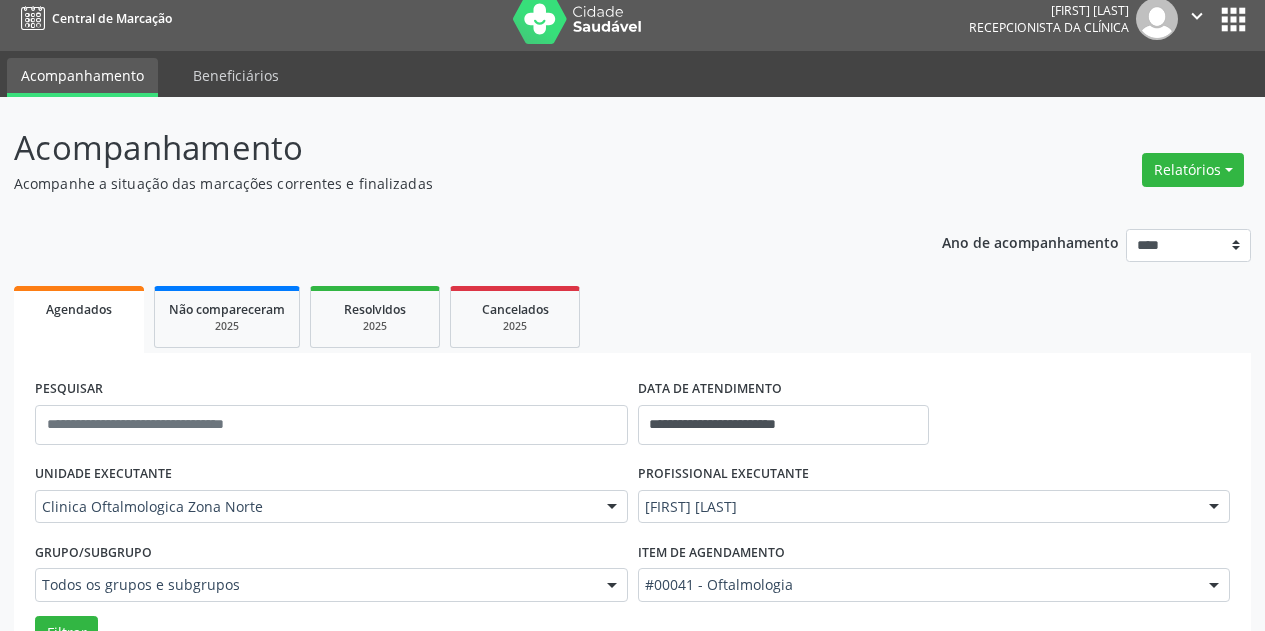 scroll, scrollTop: 0, scrollLeft: 0, axis: both 